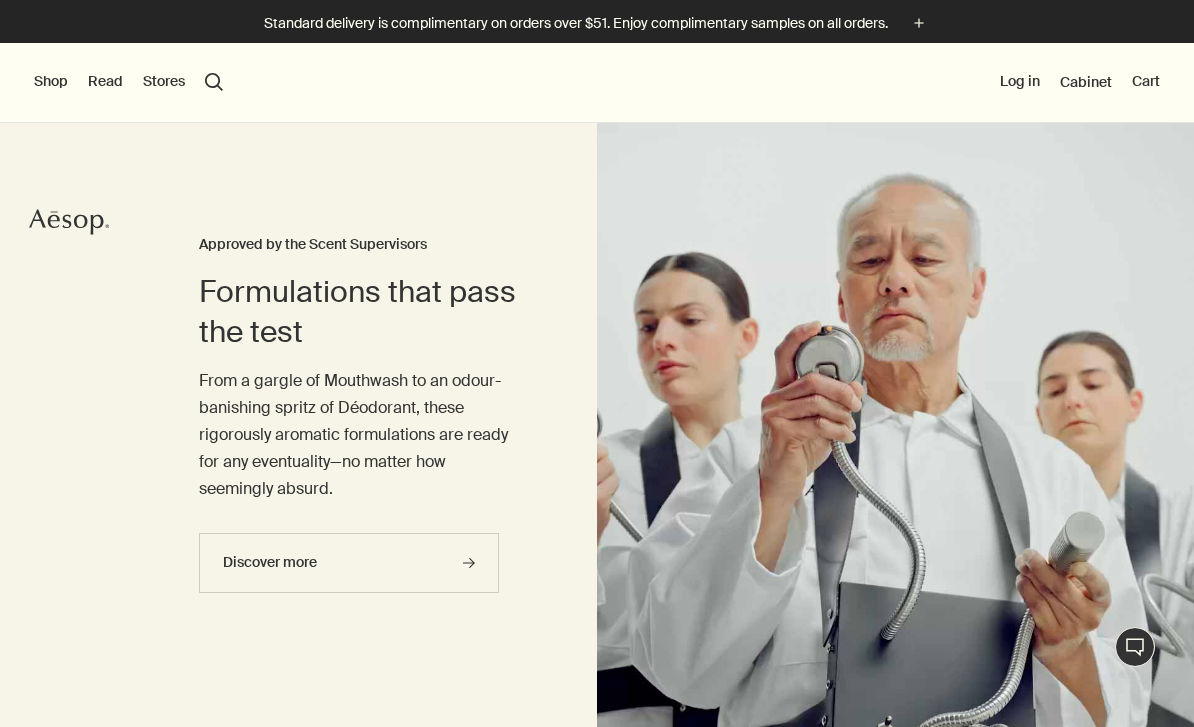 scroll, scrollTop: 0, scrollLeft: 0, axis: both 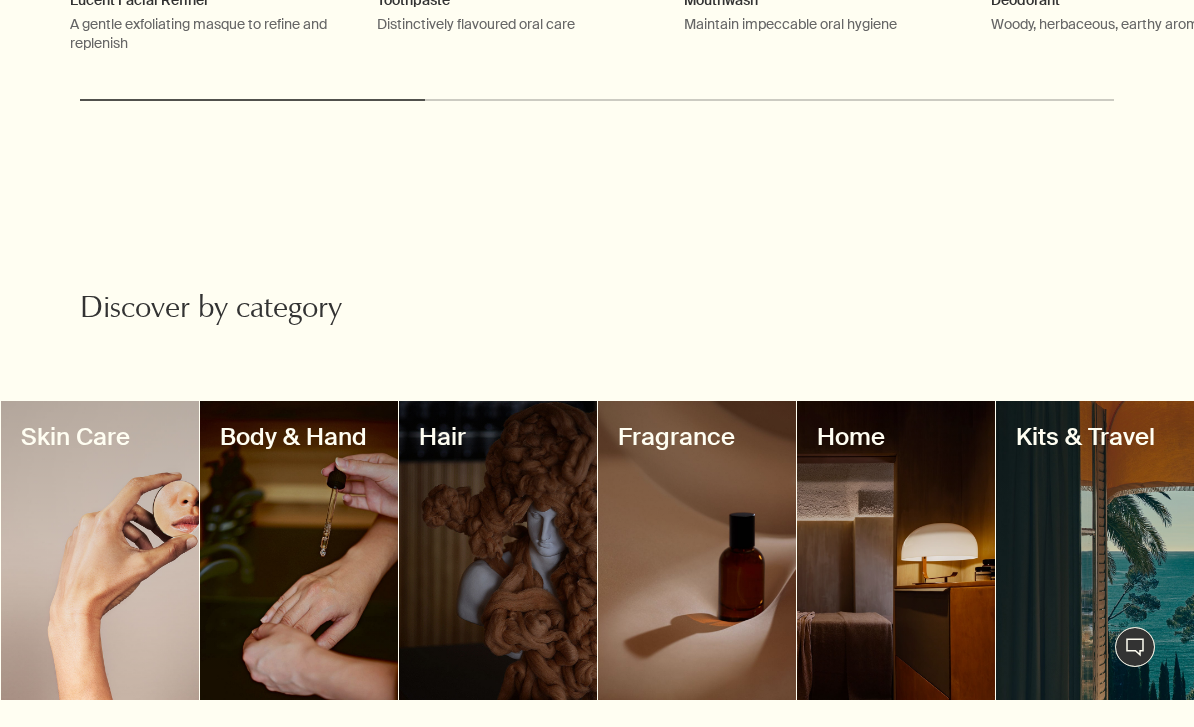 click at bounding box center (1095, 550) 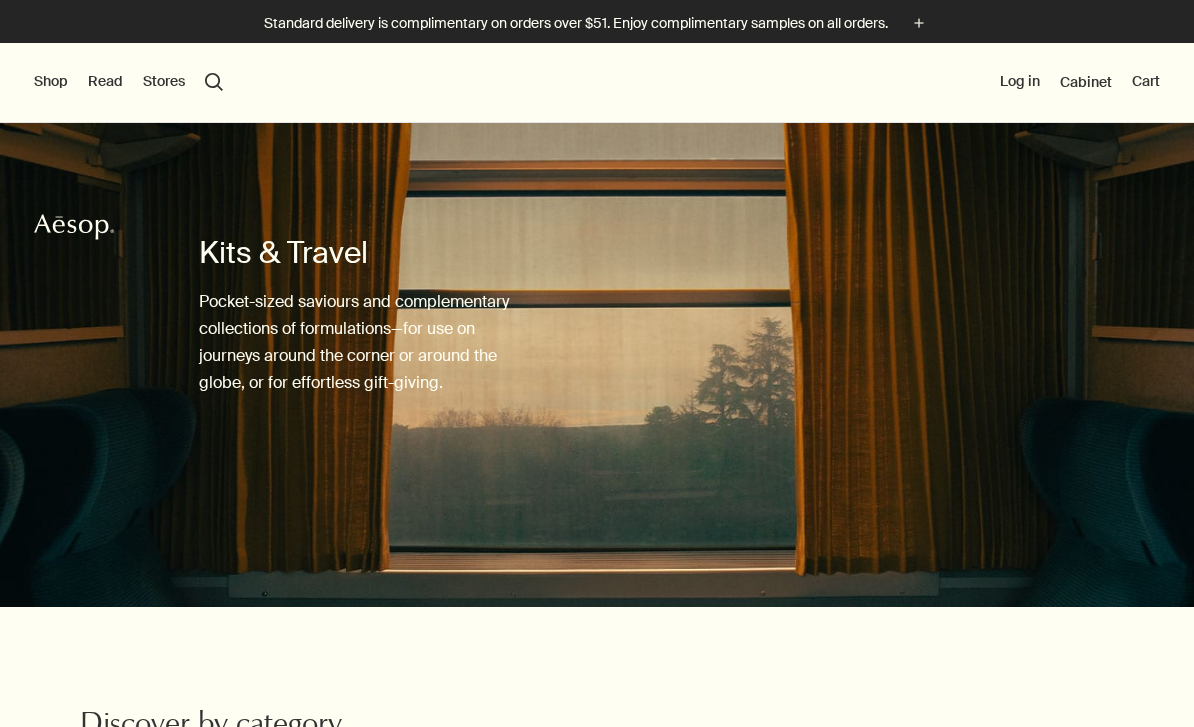 scroll, scrollTop: 0, scrollLeft: 0, axis: both 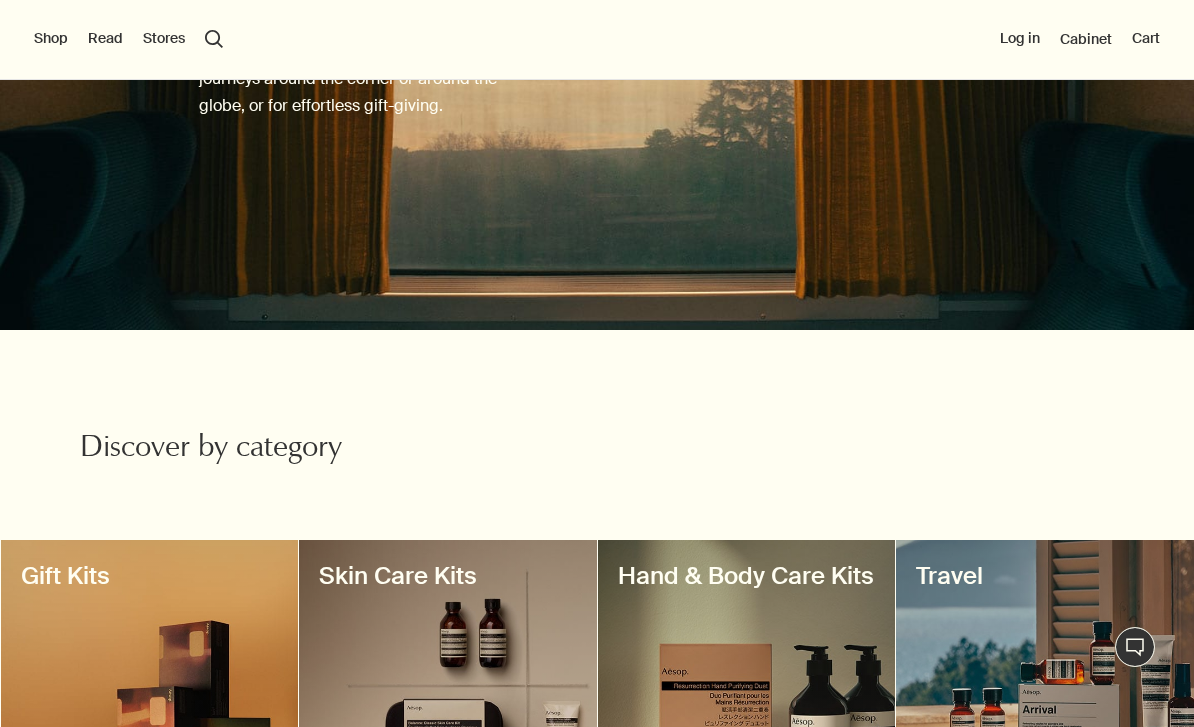 click at bounding box center (1045, 689) 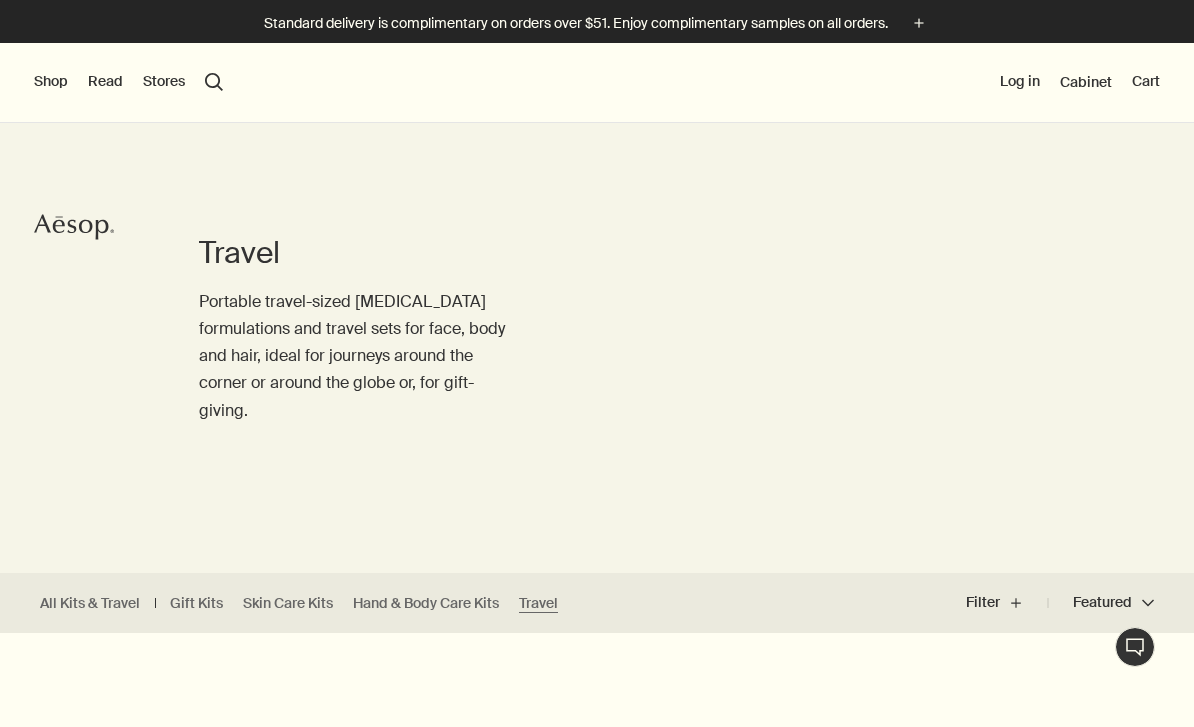 scroll, scrollTop: 0, scrollLeft: 0, axis: both 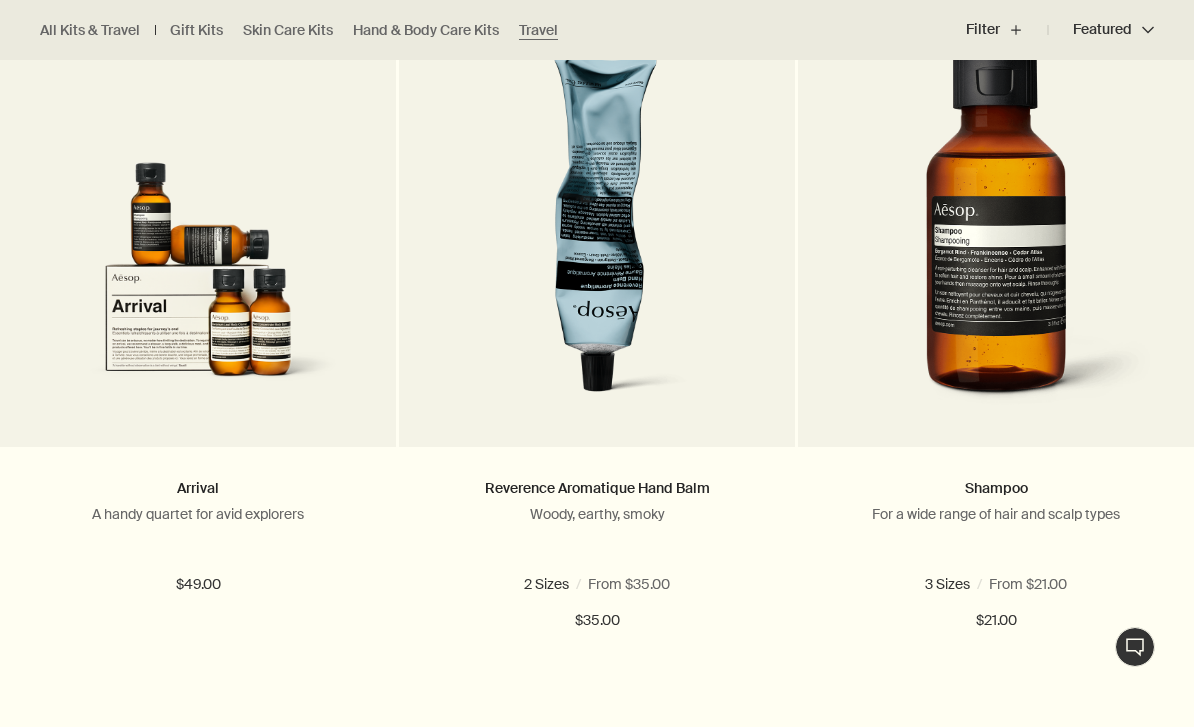 click at bounding box center [996, 234] 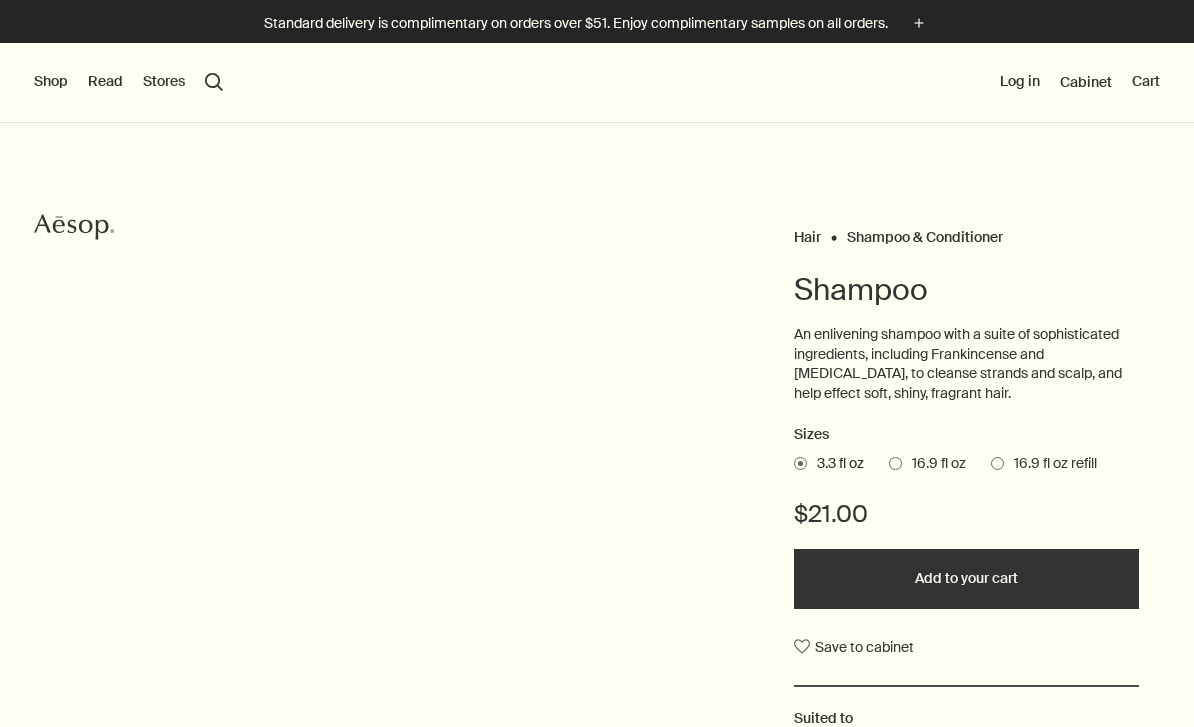 scroll, scrollTop: 0, scrollLeft: 0, axis: both 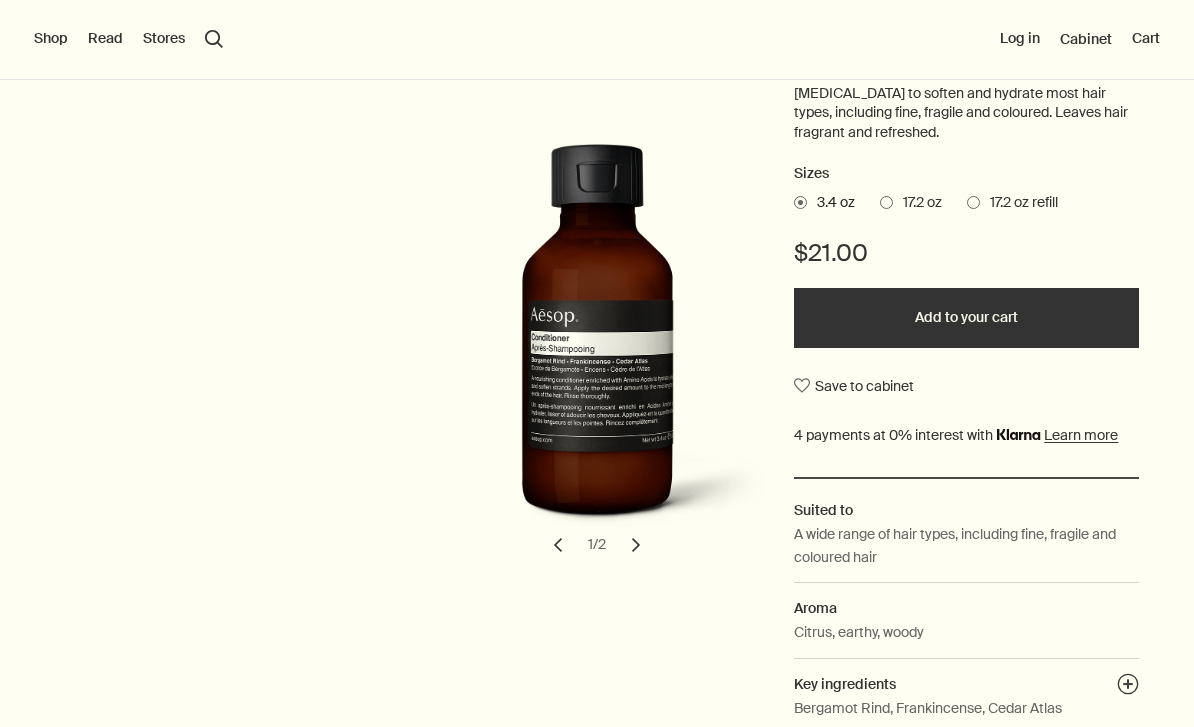 click on "17.2 oz" at bounding box center (917, 203) 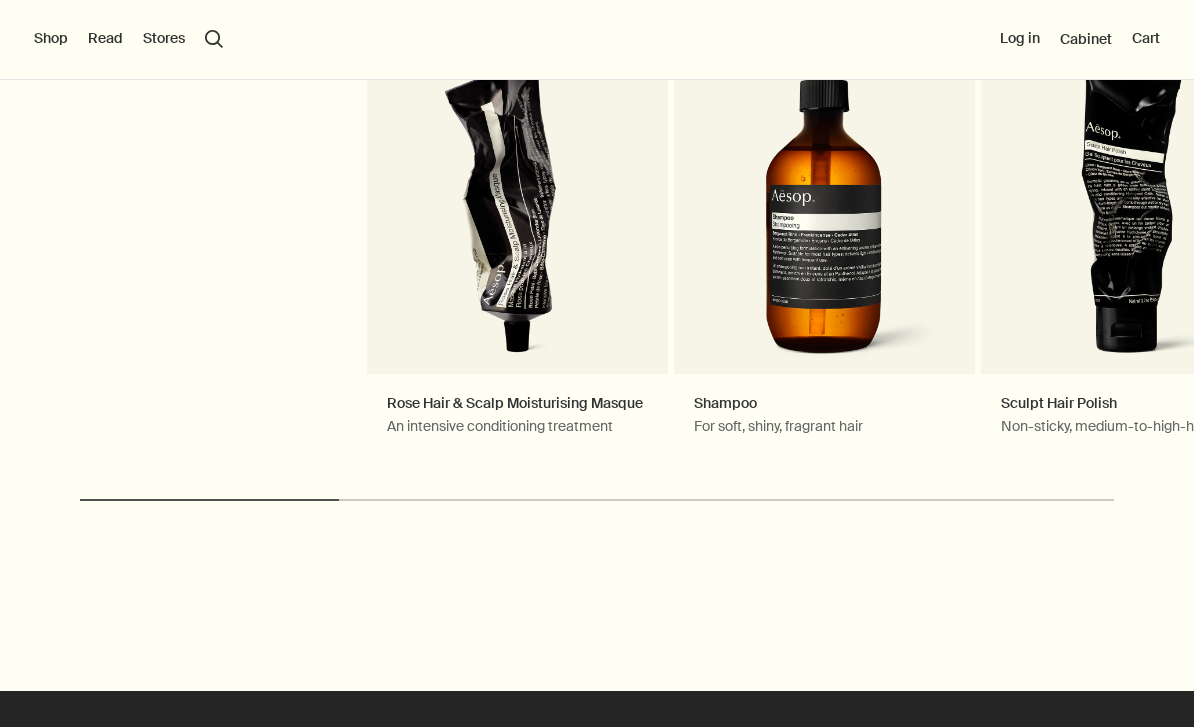 scroll, scrollTop: 2245, scrollLeft: 0, axis: vertical 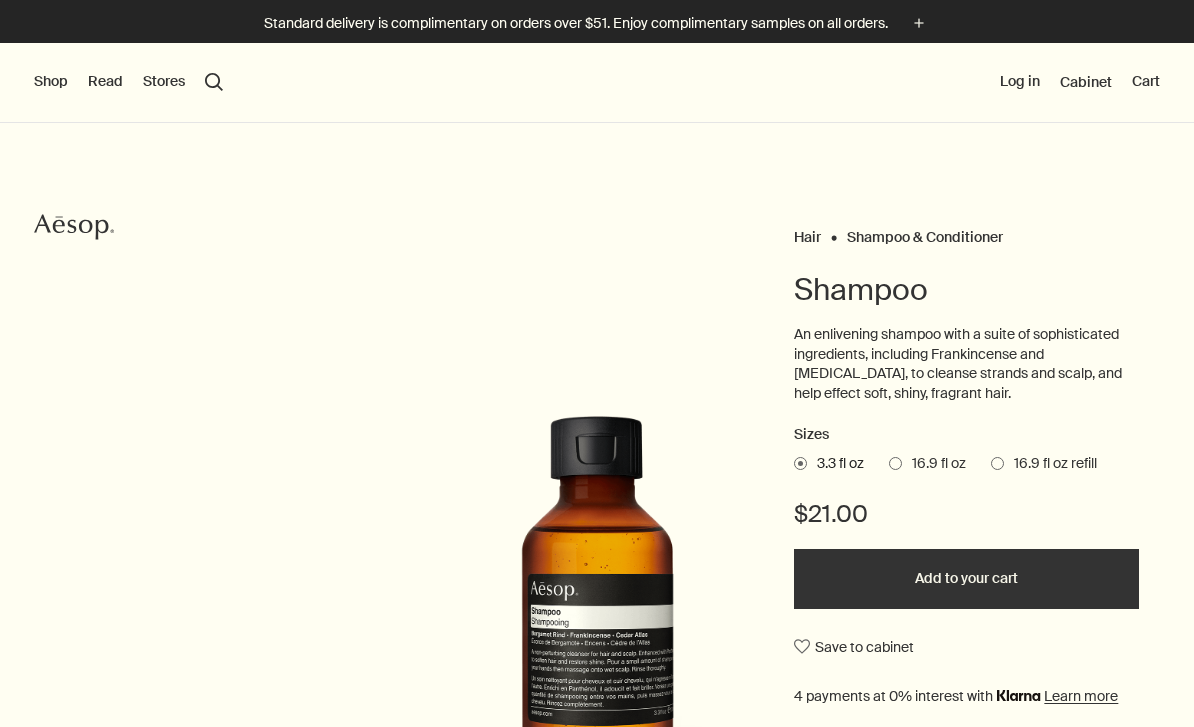 click on "Read" at bounding box center (105, 82) 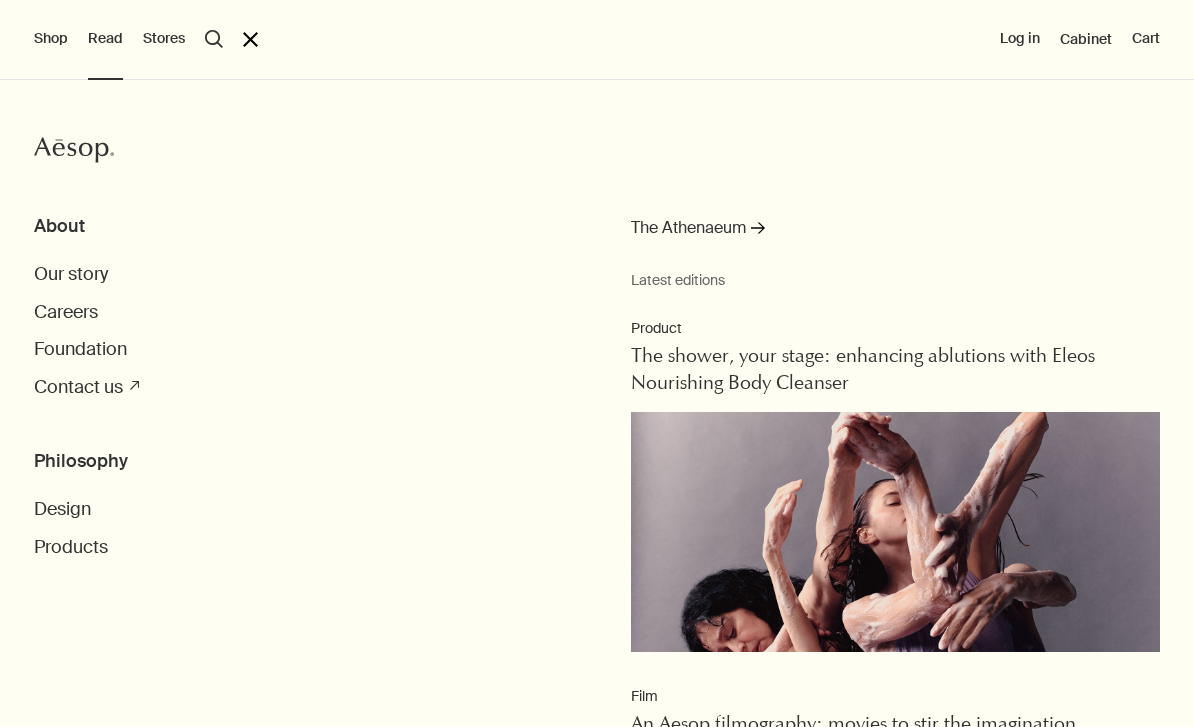 scroll, scrollTop: 305, scrollLeft: 0, axis: vertical 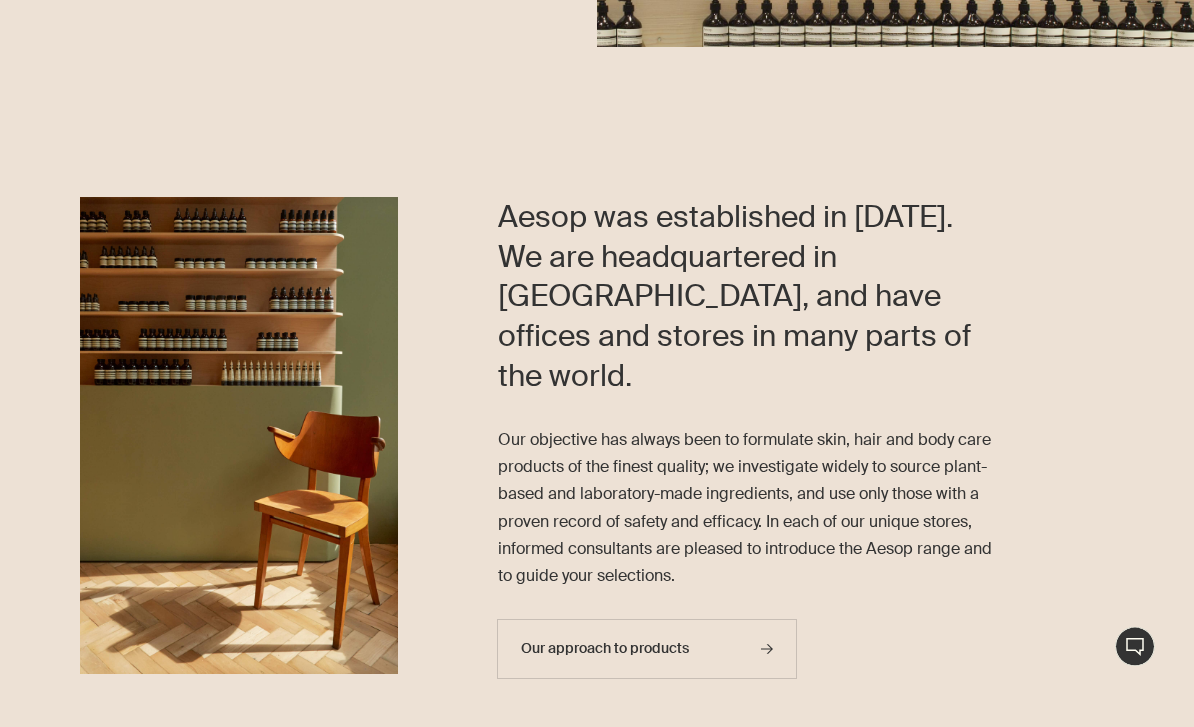 click 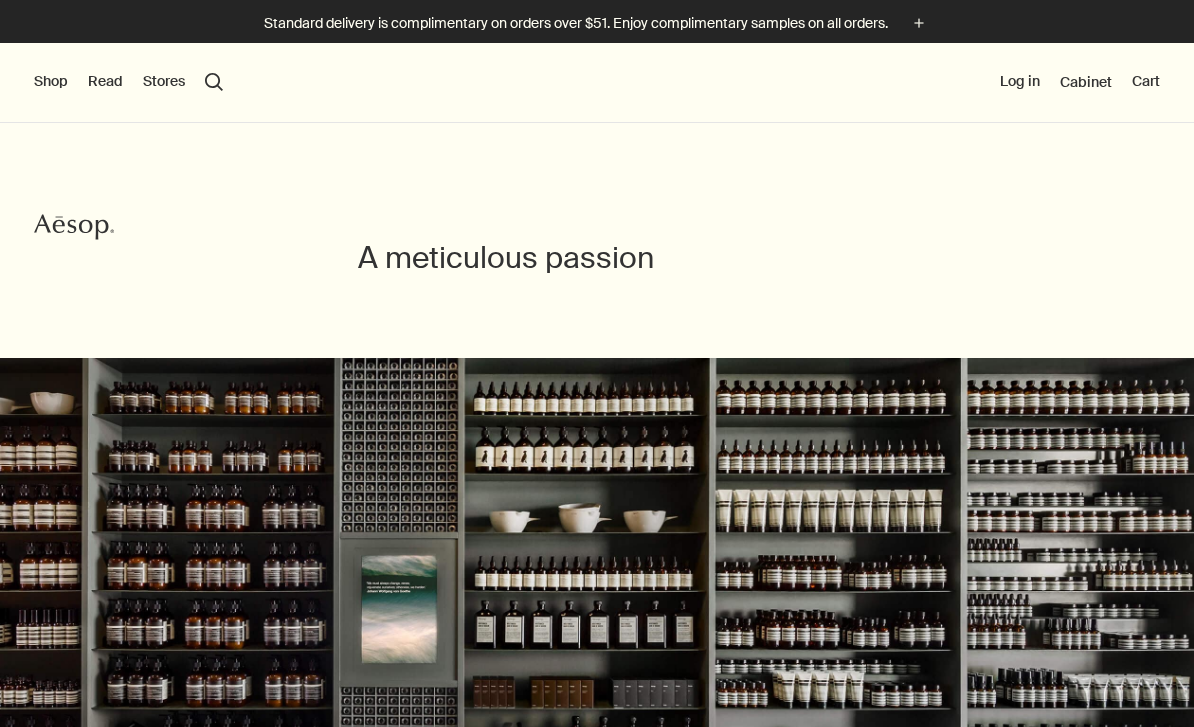 scroll, scrollTop: 0, scrollLeft: 0, axis: both 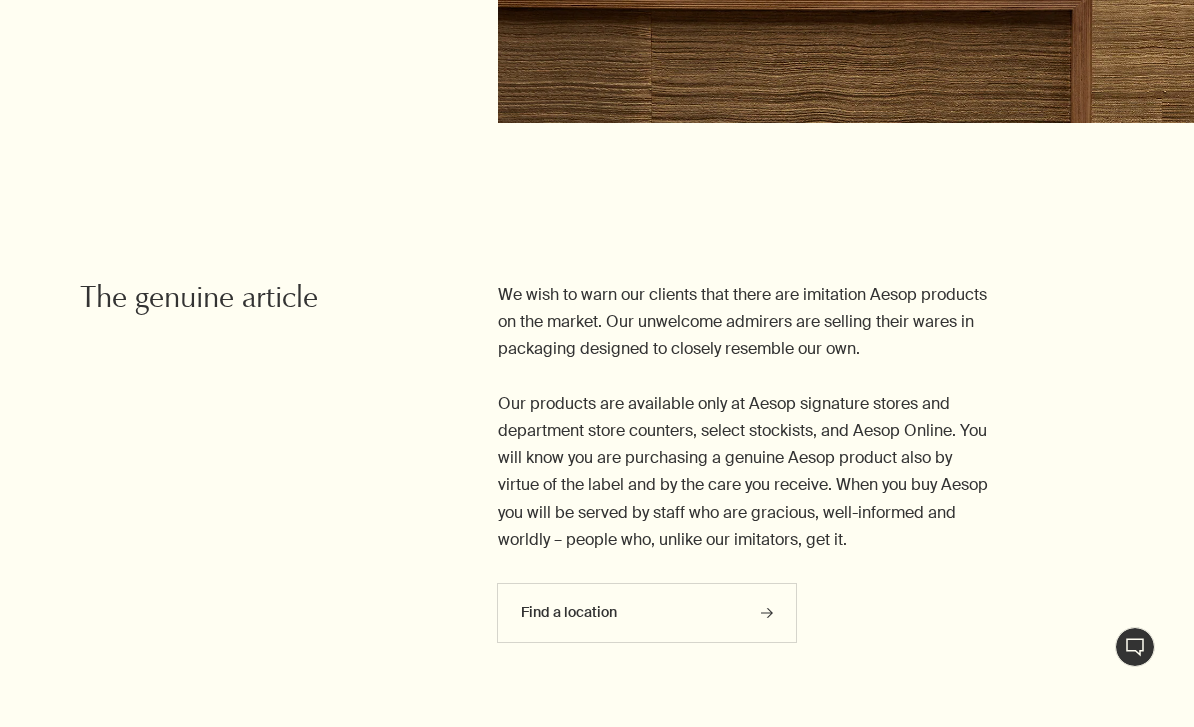click on "rightArrow" 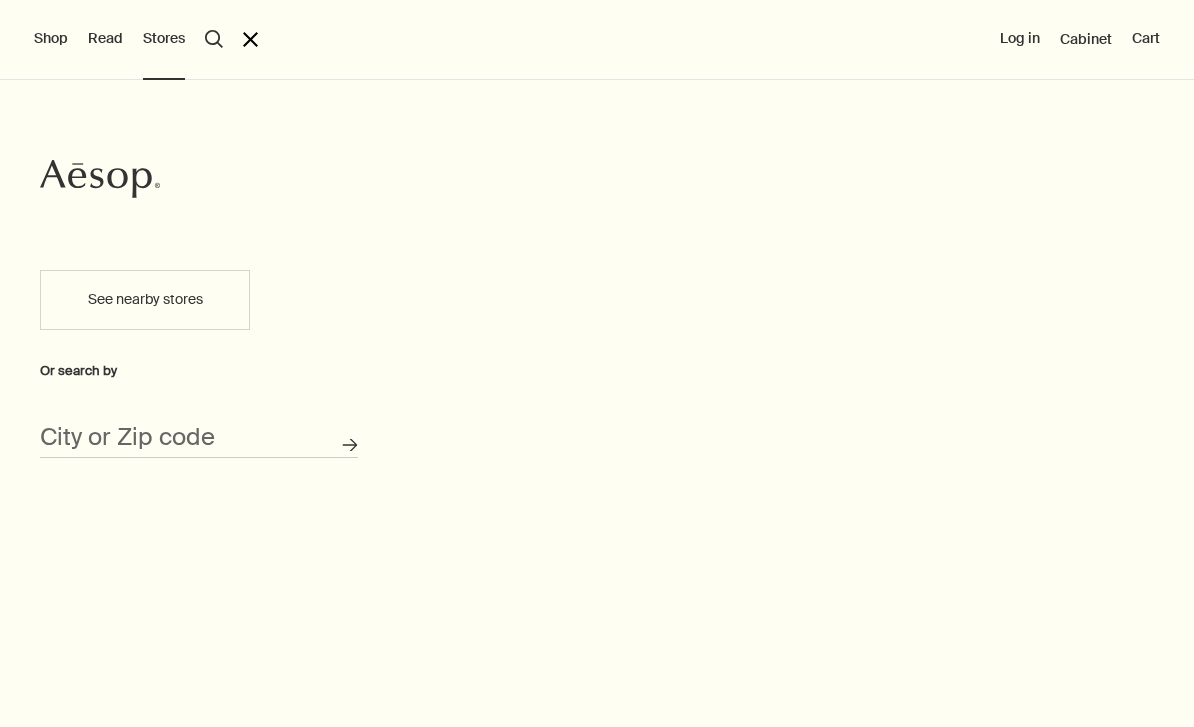 scroll, scrollTop: 0, scrollLeft: 0, axis: both 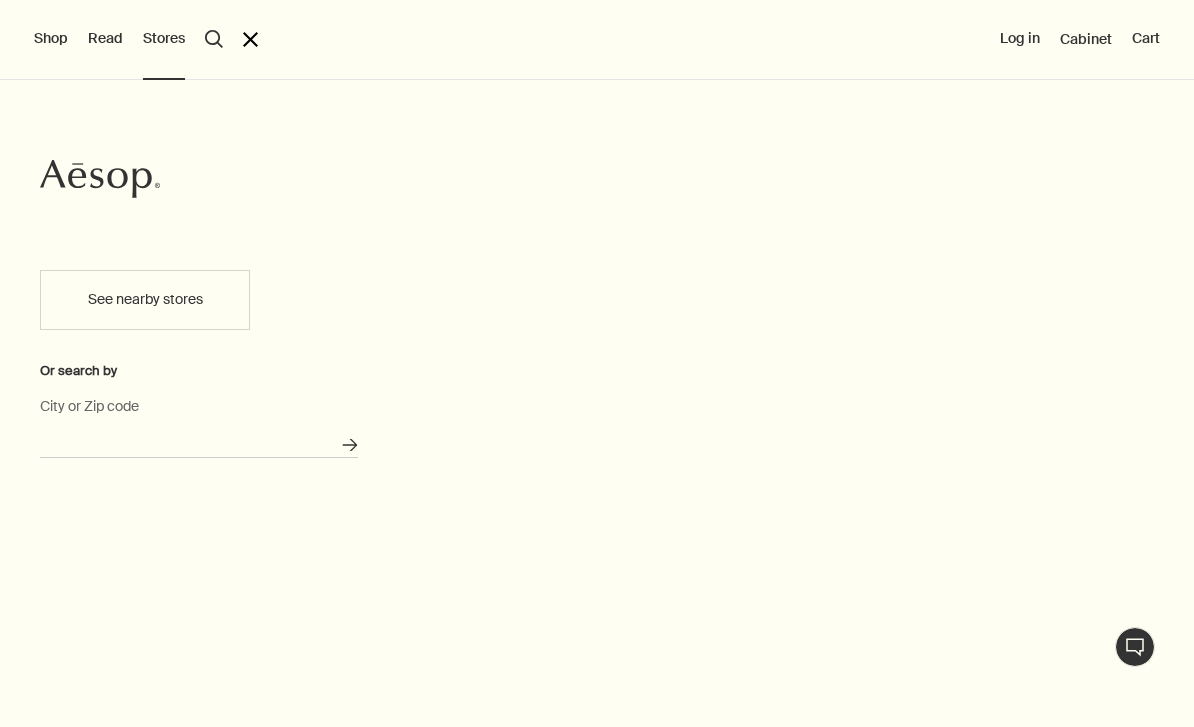 click on "City or Zip code" at bounding box center [199, 442] 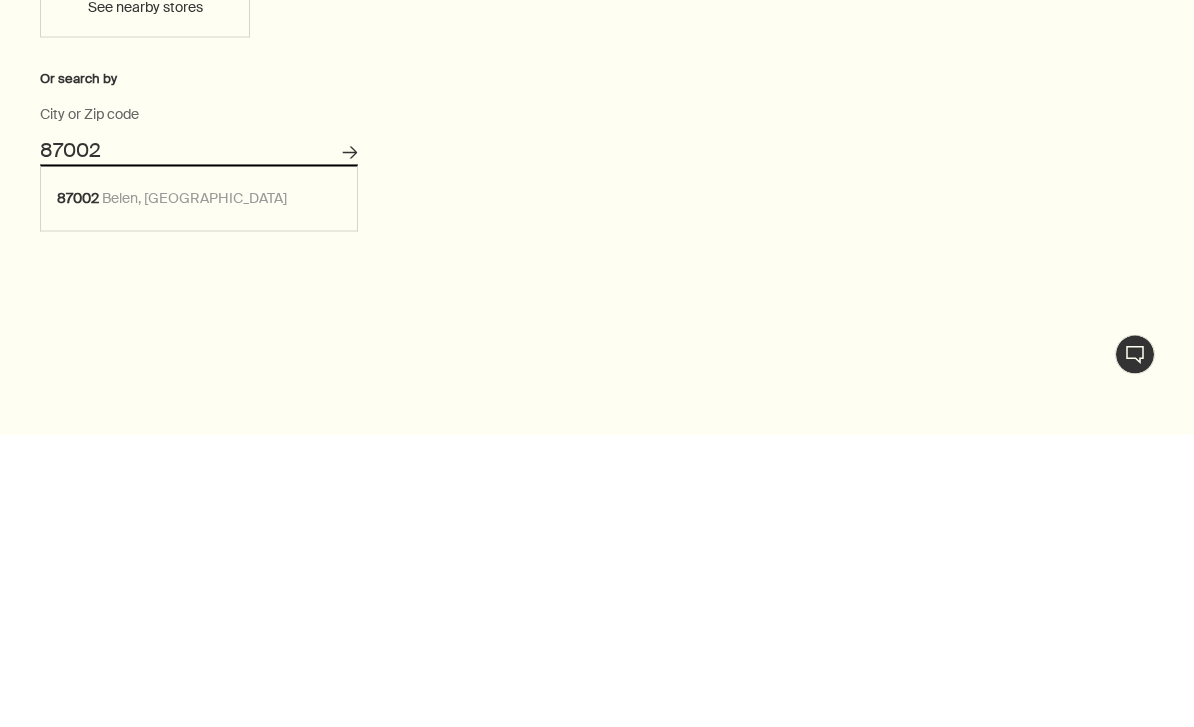 click on "Search for stores" at bounding box center (350, 445) 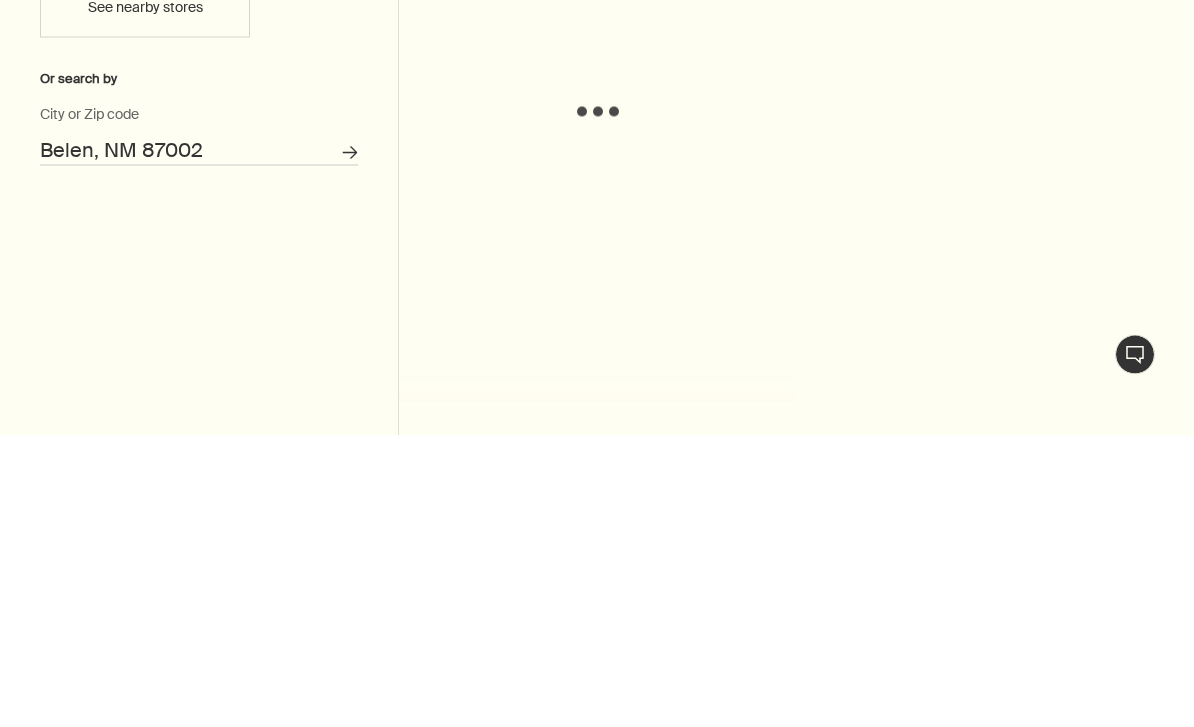 scroll, scrollTop: 293, scrollLeft: 0, axis: vertical 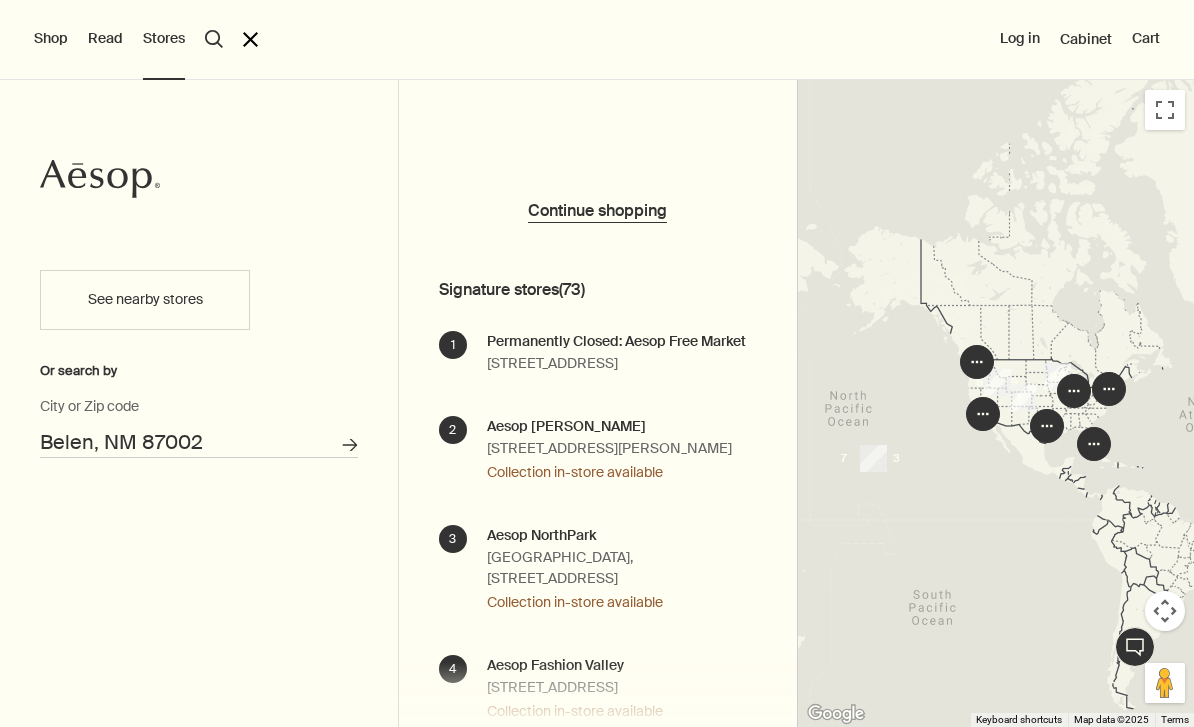 click on "Shop" at bounding box center [51, 39] 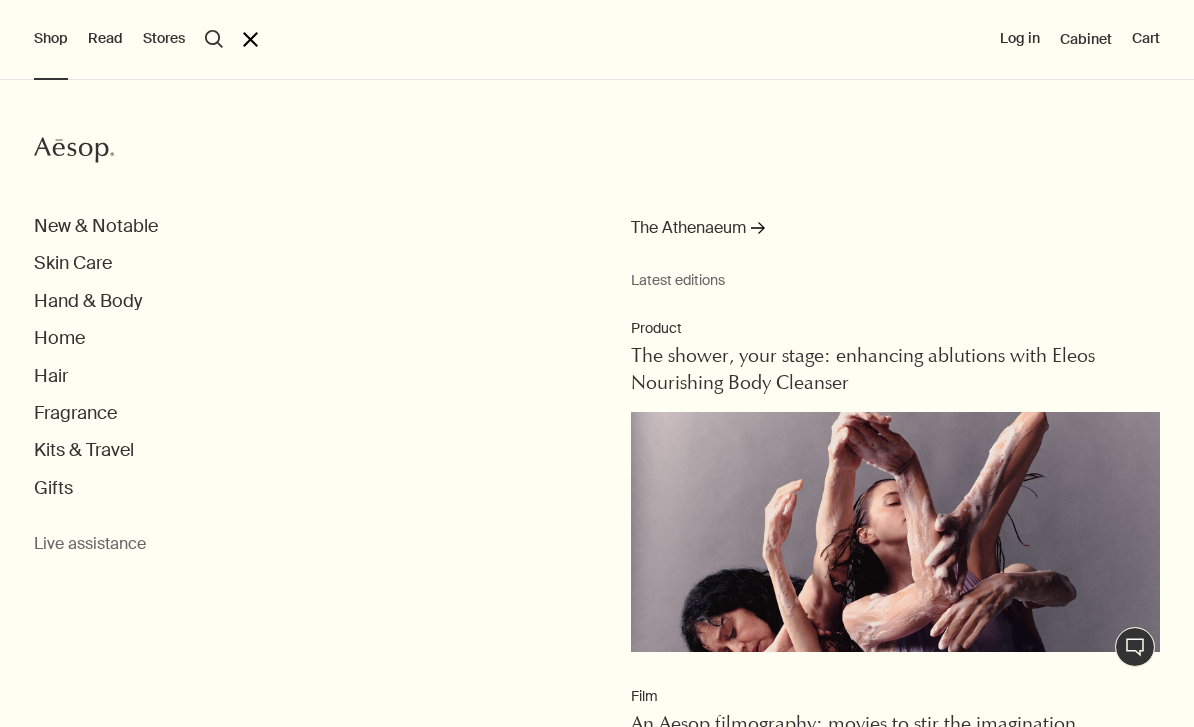 click on "Hair" at bounding box center [51, 376] 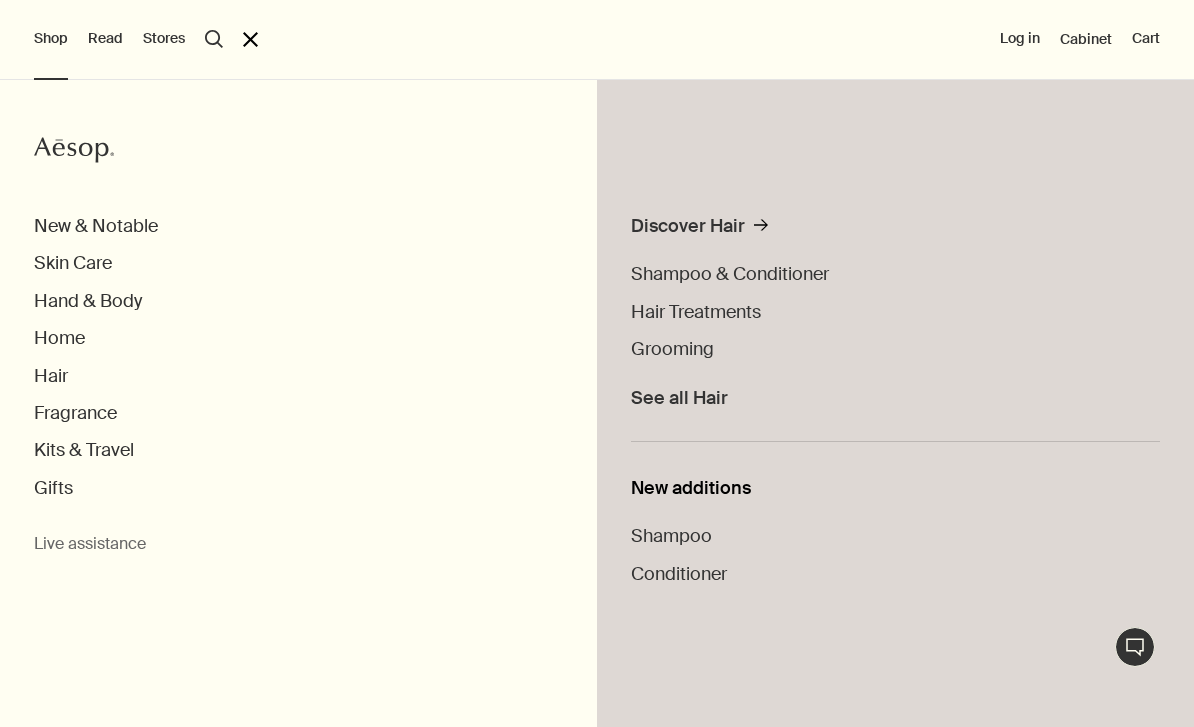 click on "Shampoo & Conditioner" at bounding box center (730, 274) 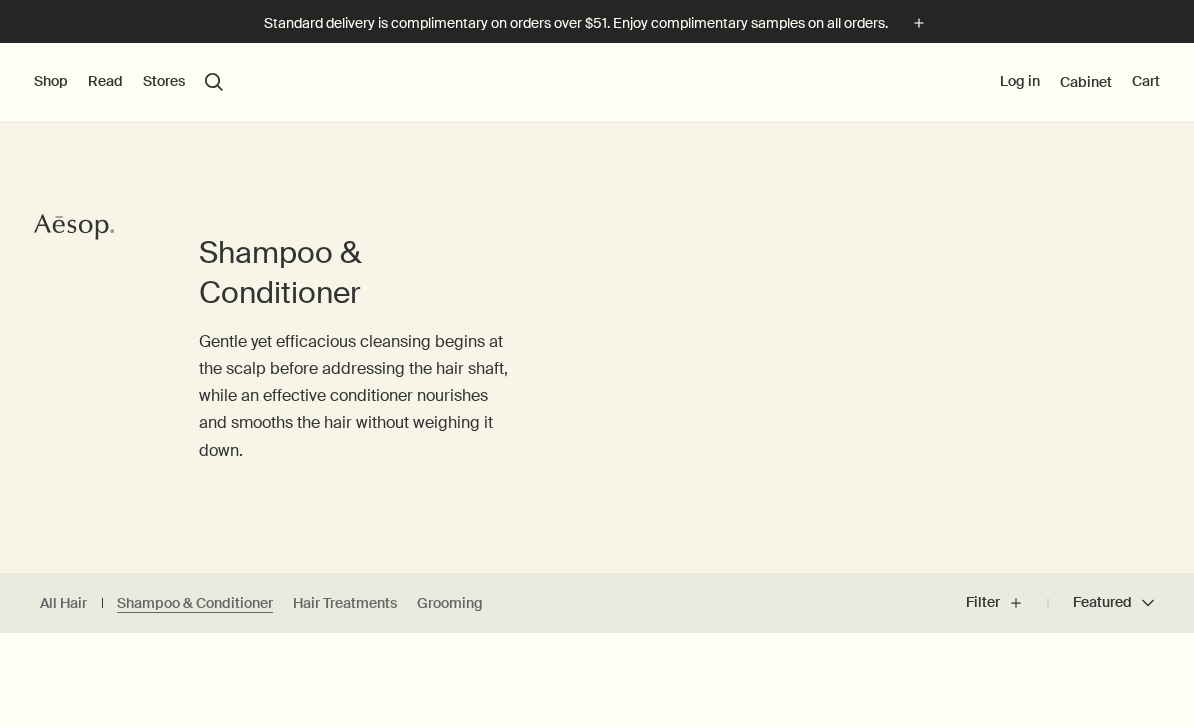 scroll, scrollTop: 0, scrollLeft: 0, axis: both 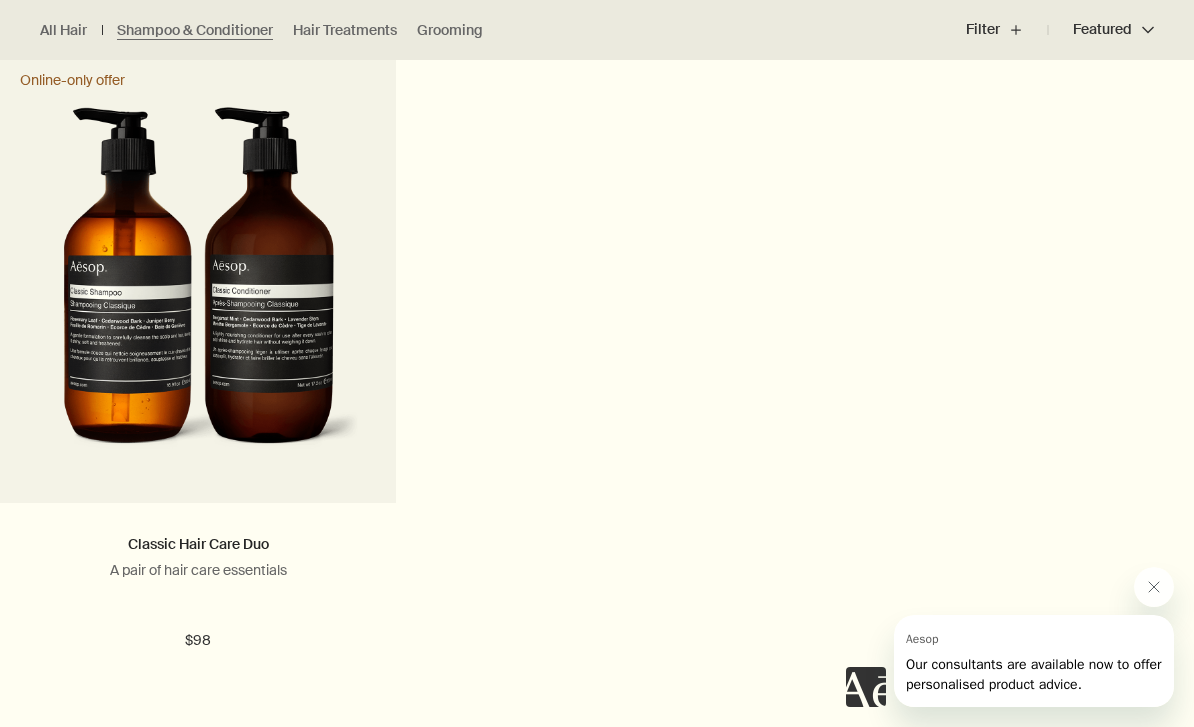 click on "Add Add to your cart" at bounding box center [198, 713] 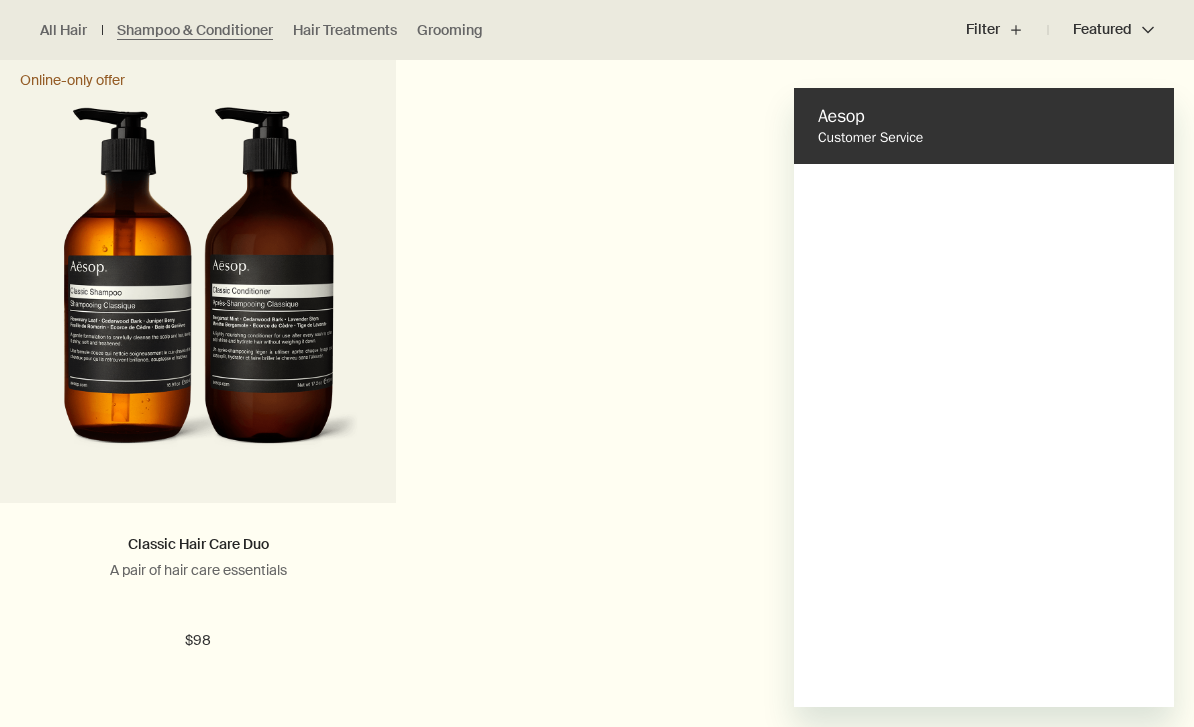scroll, scrollTop: 0, scrollLeft: 0, axis: both 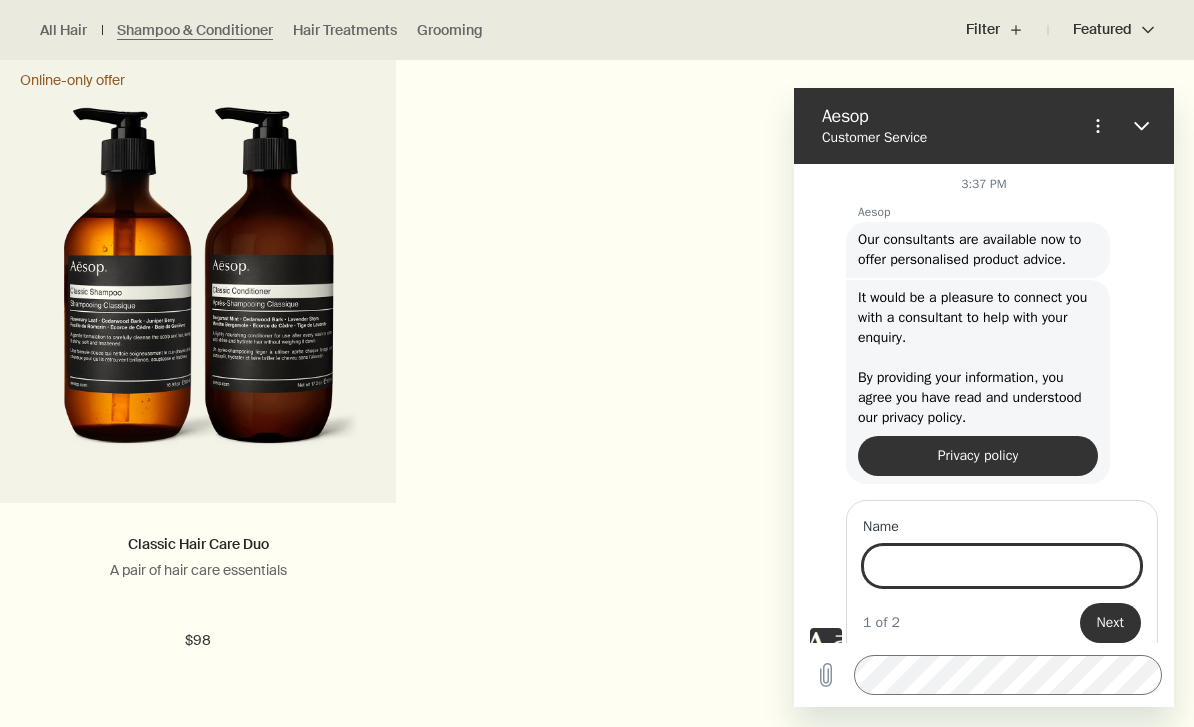 click on "Name" at bounding box center [1002, 566] 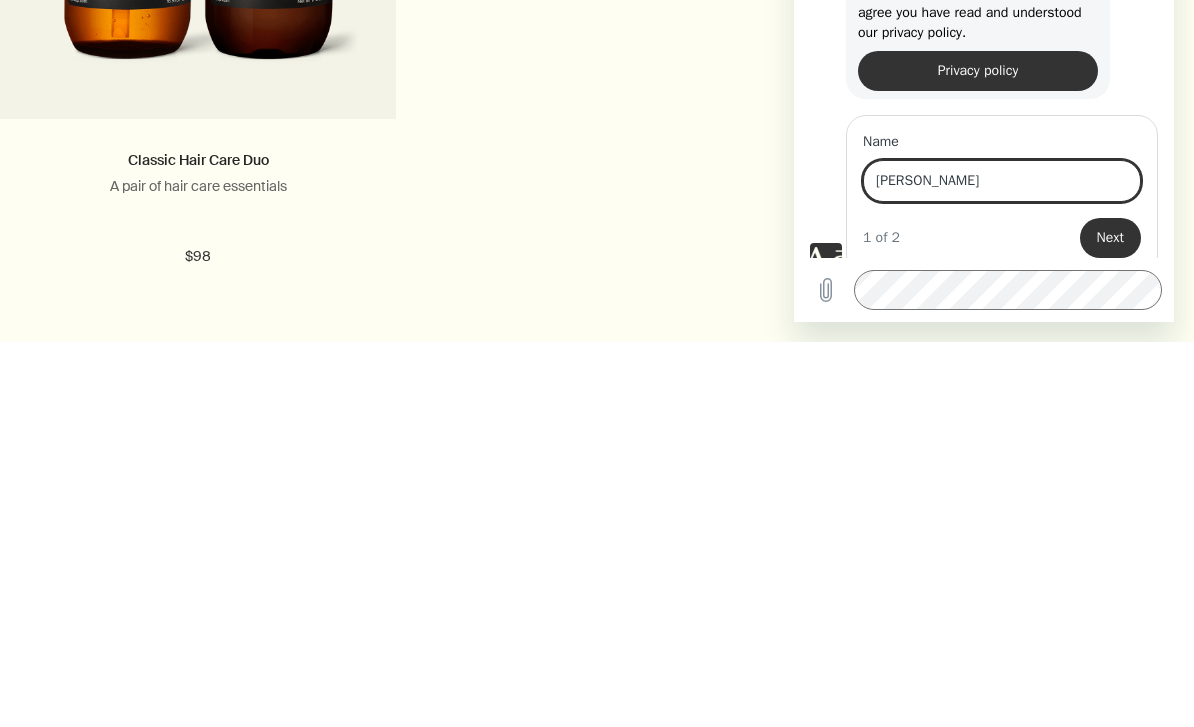 type on "[PERSON_NAME]" 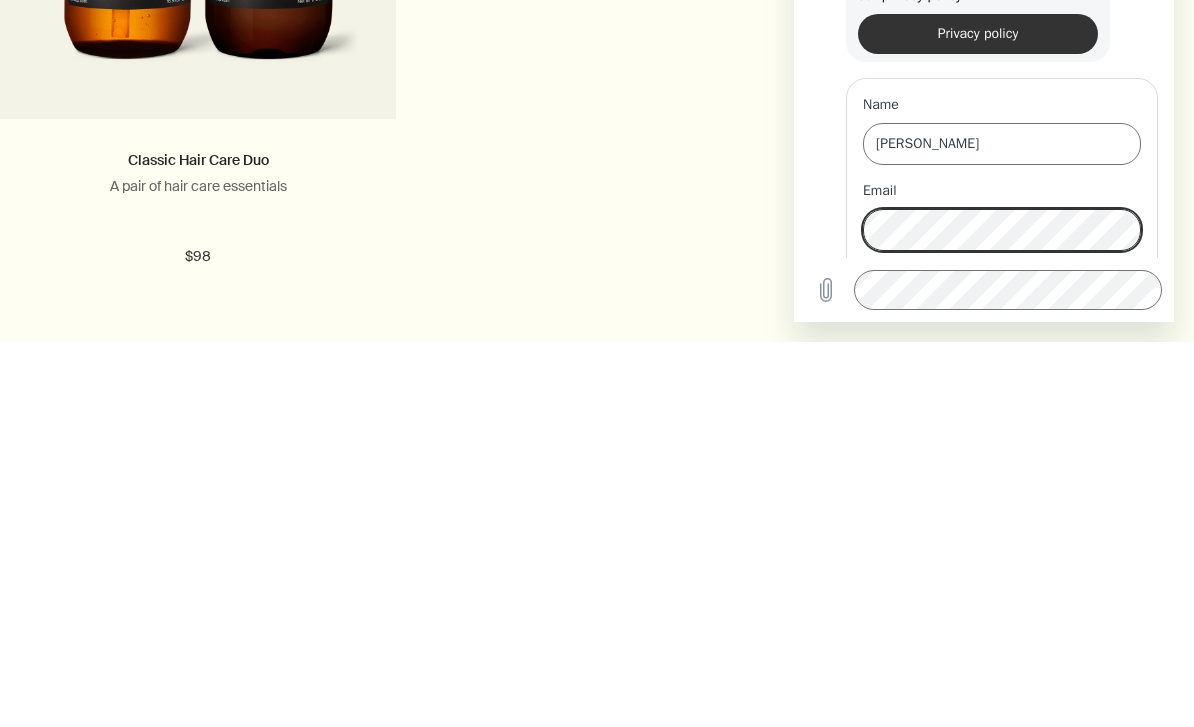 scroll, scrollTop: 40, scrollLeft: 0, axis: vertical 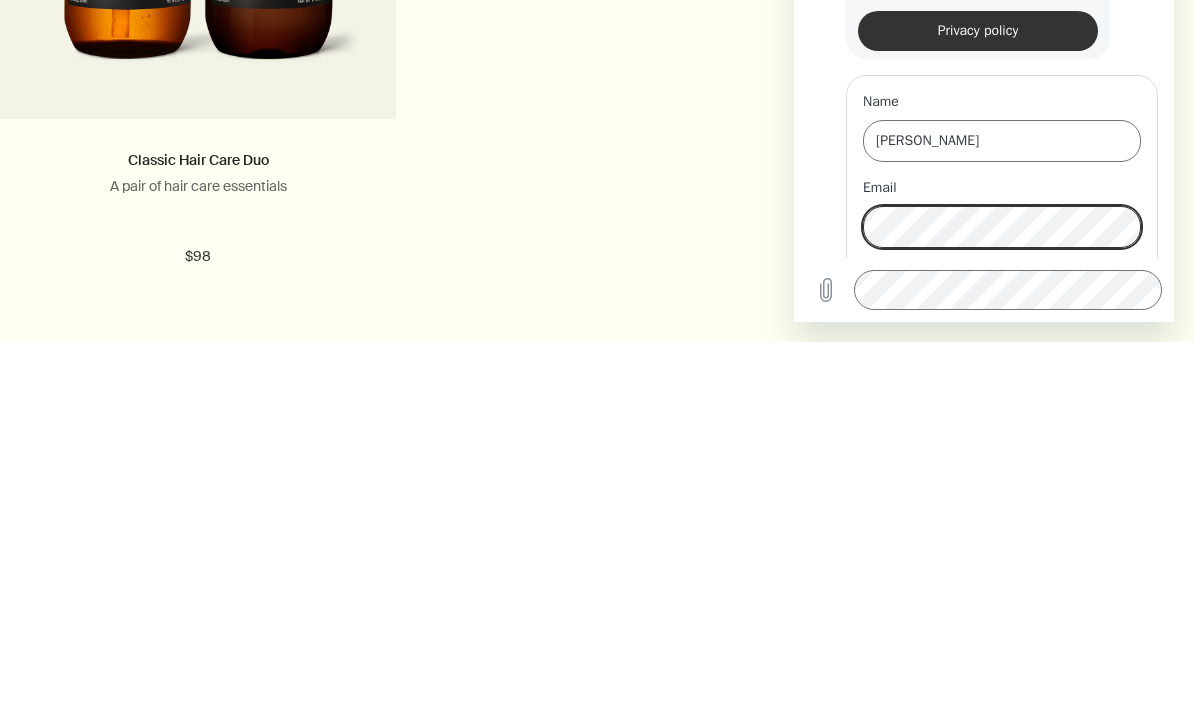 click on "Send" at bounding box center (1108, 284) 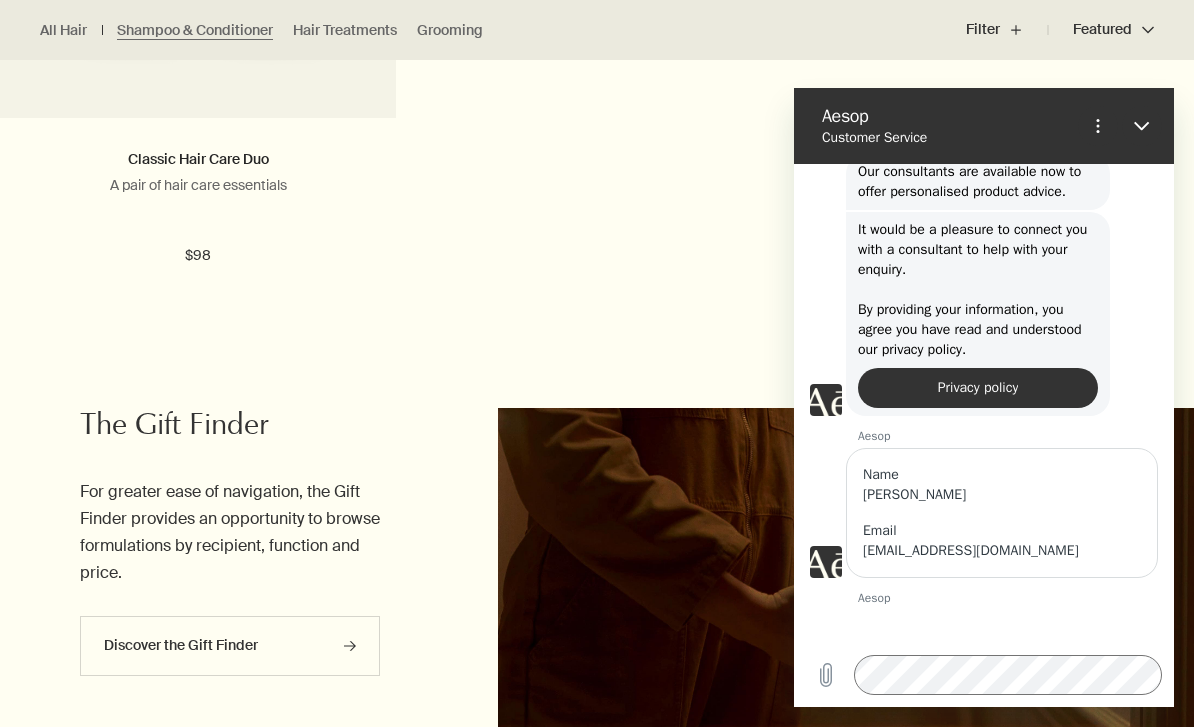 scroll, scrollTop: 68, scrollLeft: 0, axis: vertical 